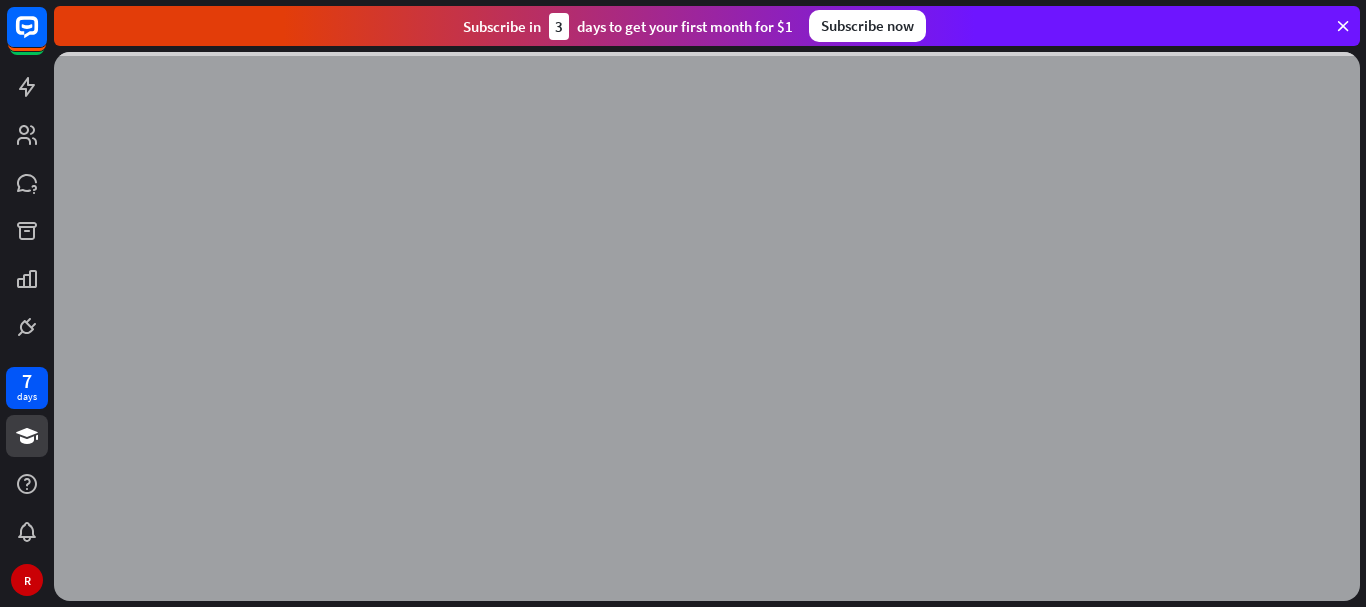 scroll, scrollTop: 0, scrollLeft: 0, axis: both 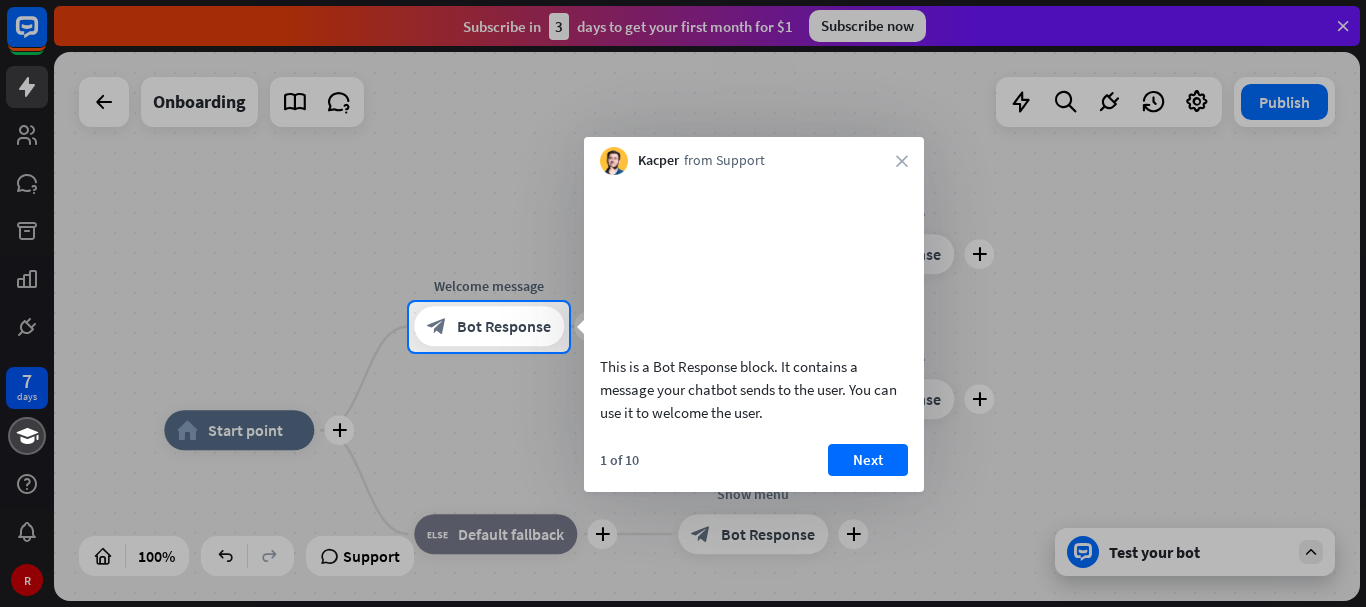 click at bounding box center [683, 151] 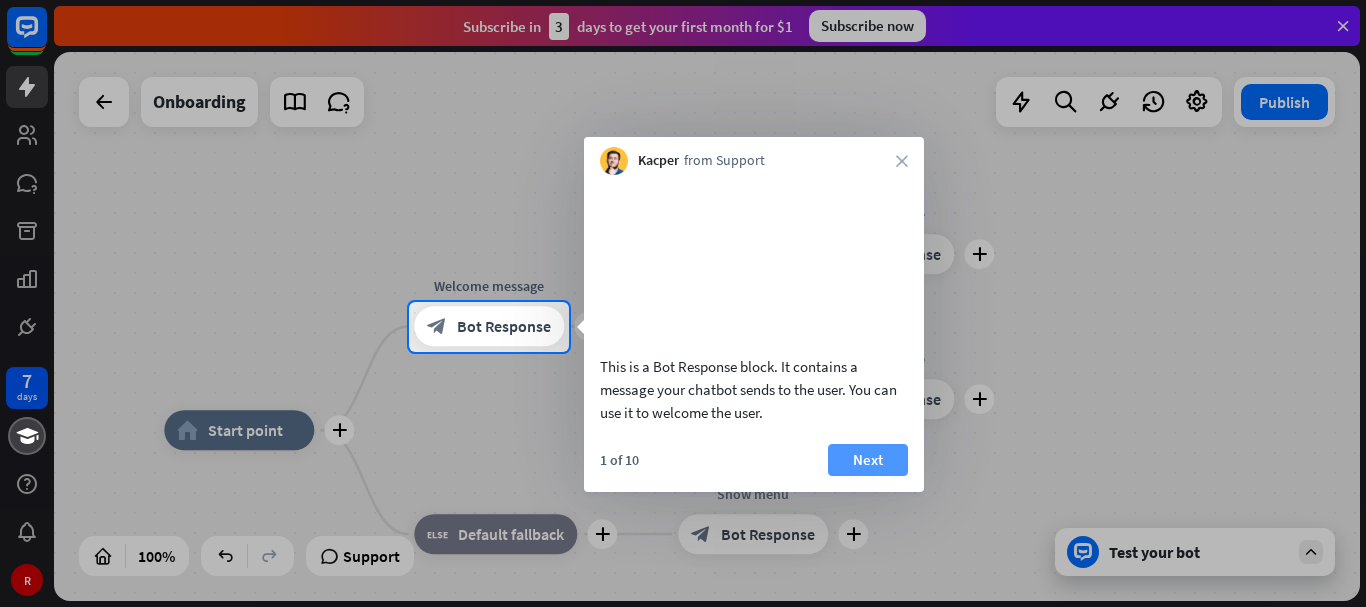 click on "Next" at bounding box center [868, 460] 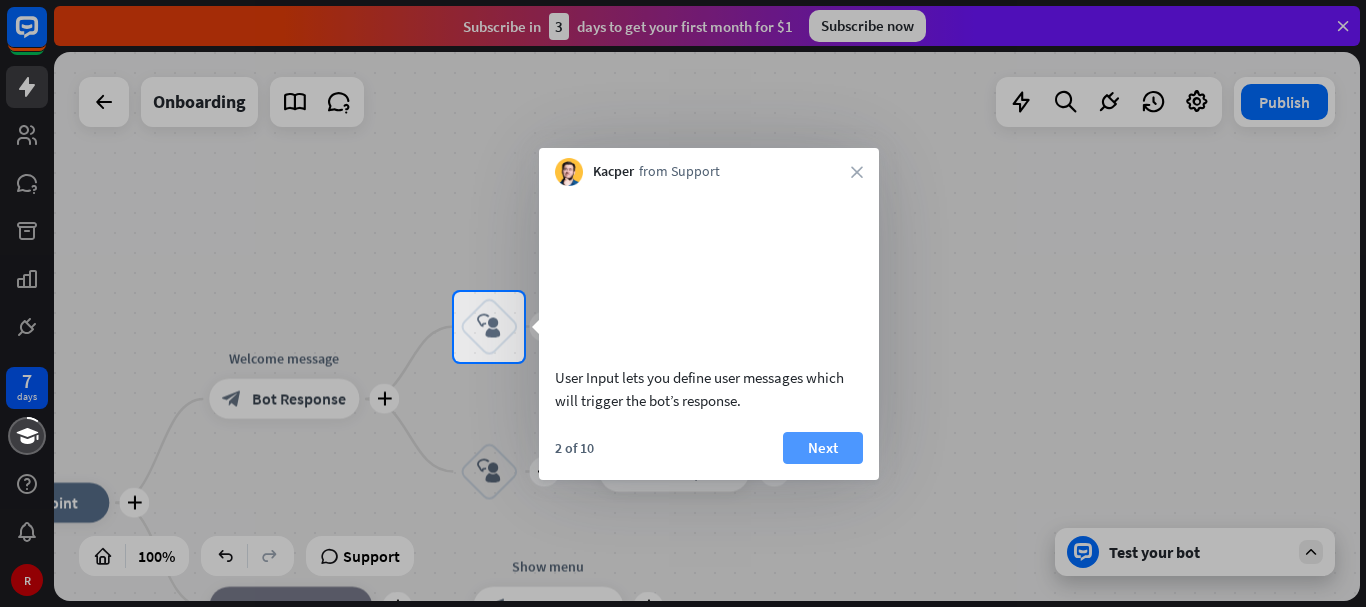 click on "Next" at bounding box center (823, 448) 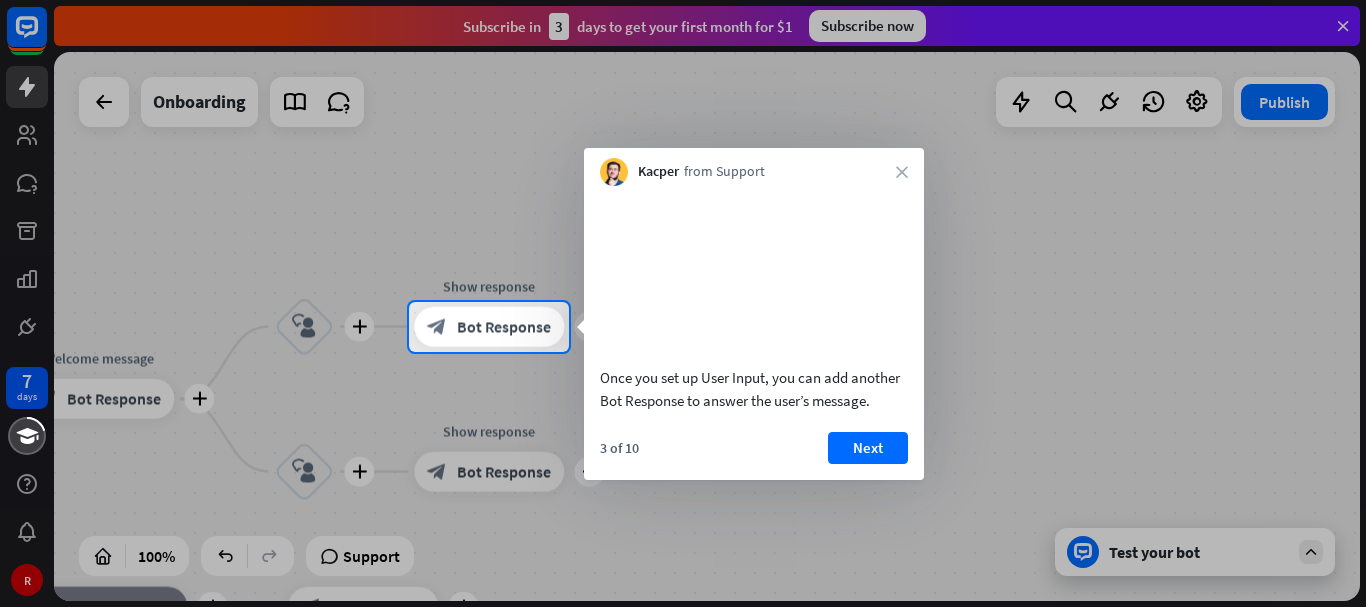 click on "Next" at bounding box center (868, 448) 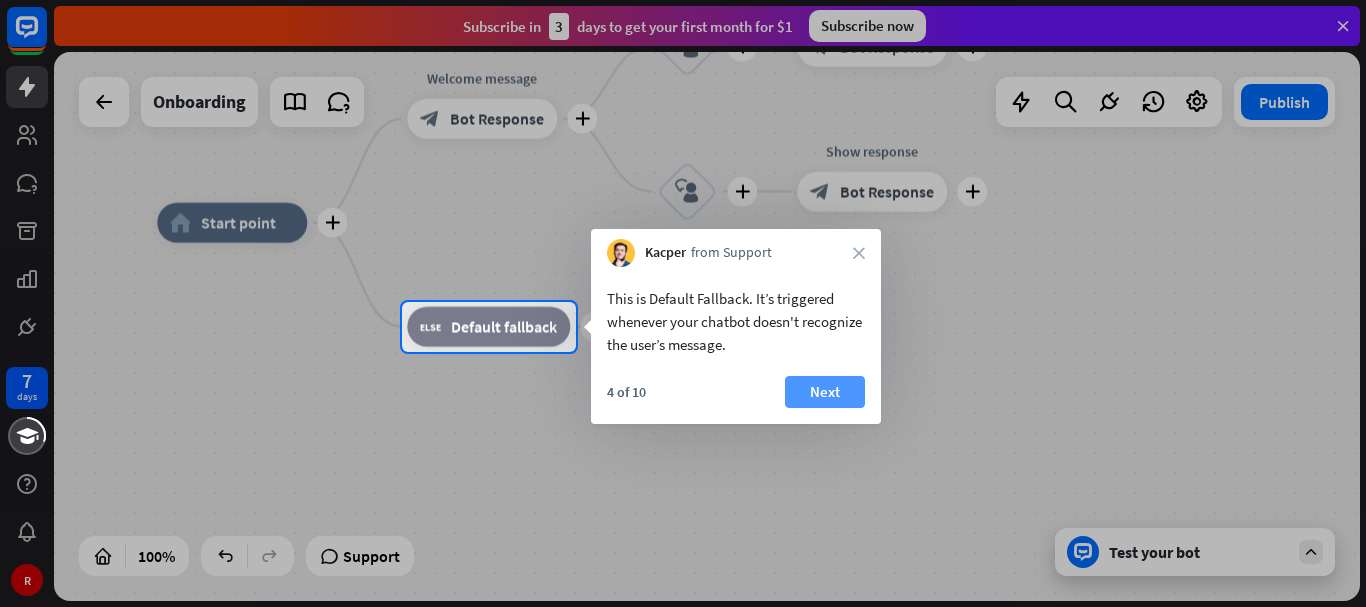 click on "Next" at bounding box center [825, 392] 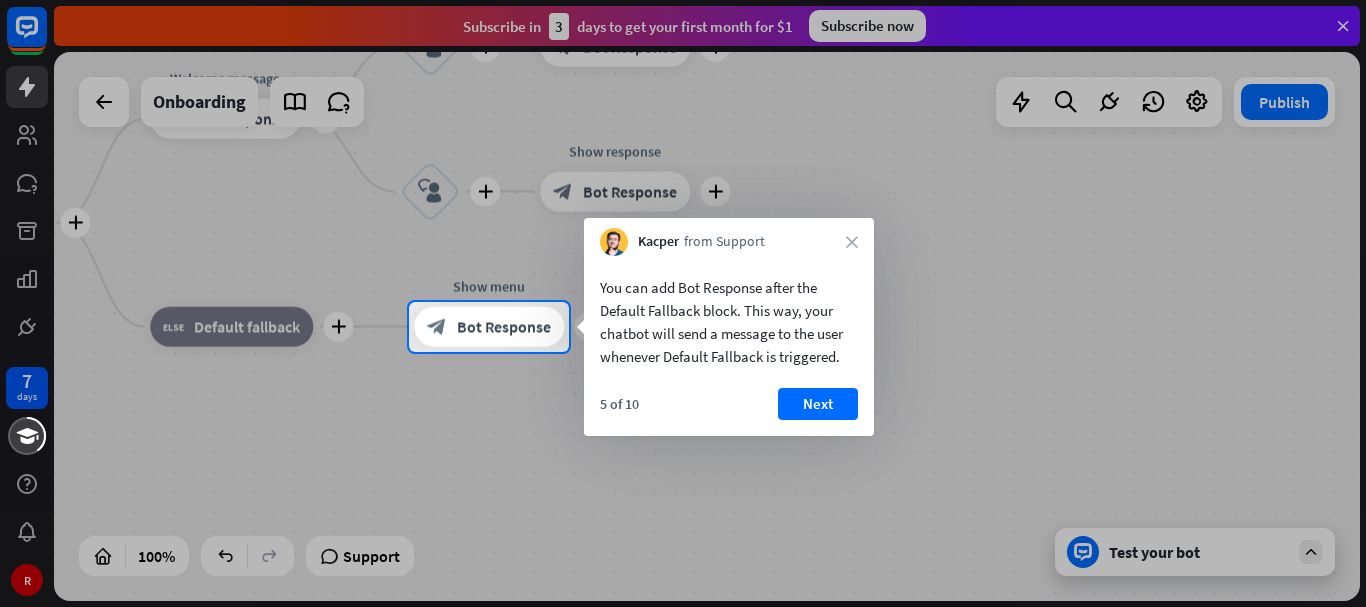 click on "Next" at bounding box center [818, 404] 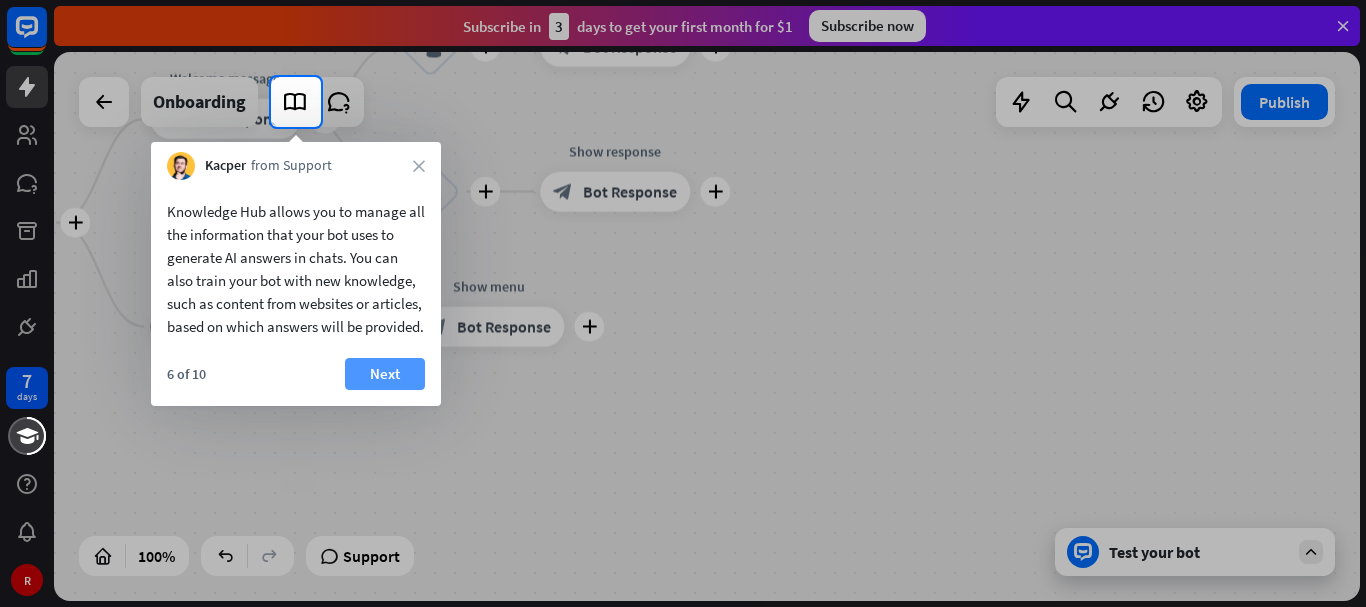 click on "Next" at bounding box center [385, 374] 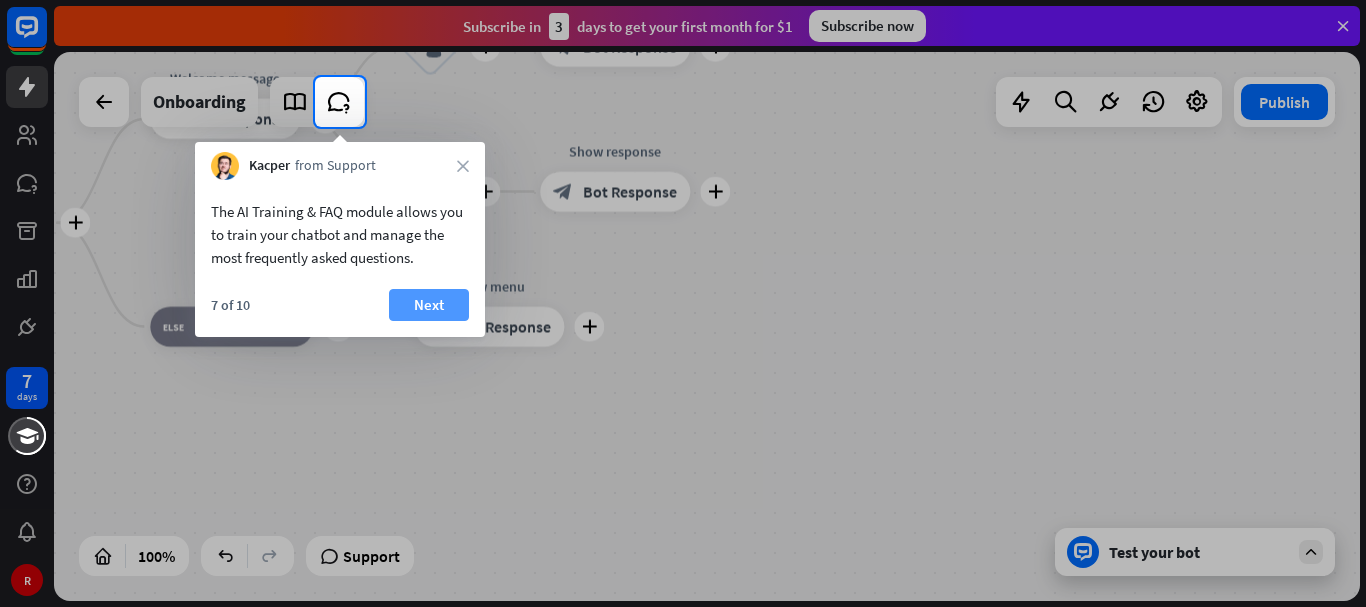 click on "Next" at bounding box center (429, 305) 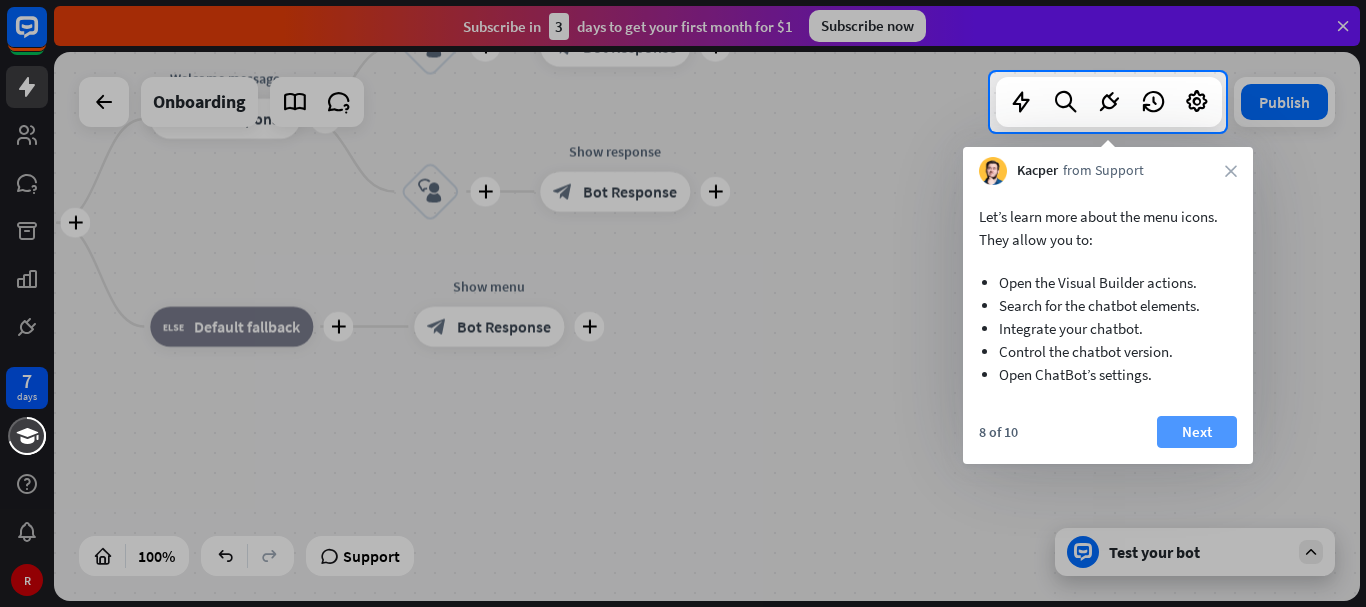 click on "Next" at bounding box center (1197, 432) 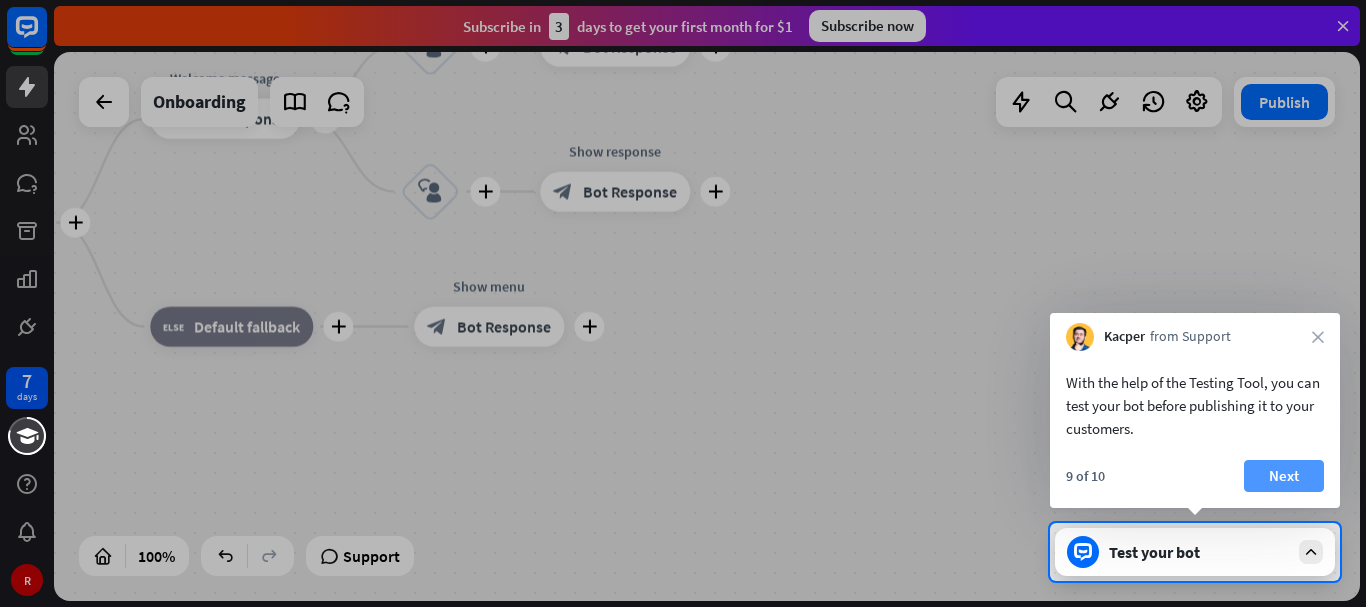 click on "Next" at bounding box center [1284, 476] 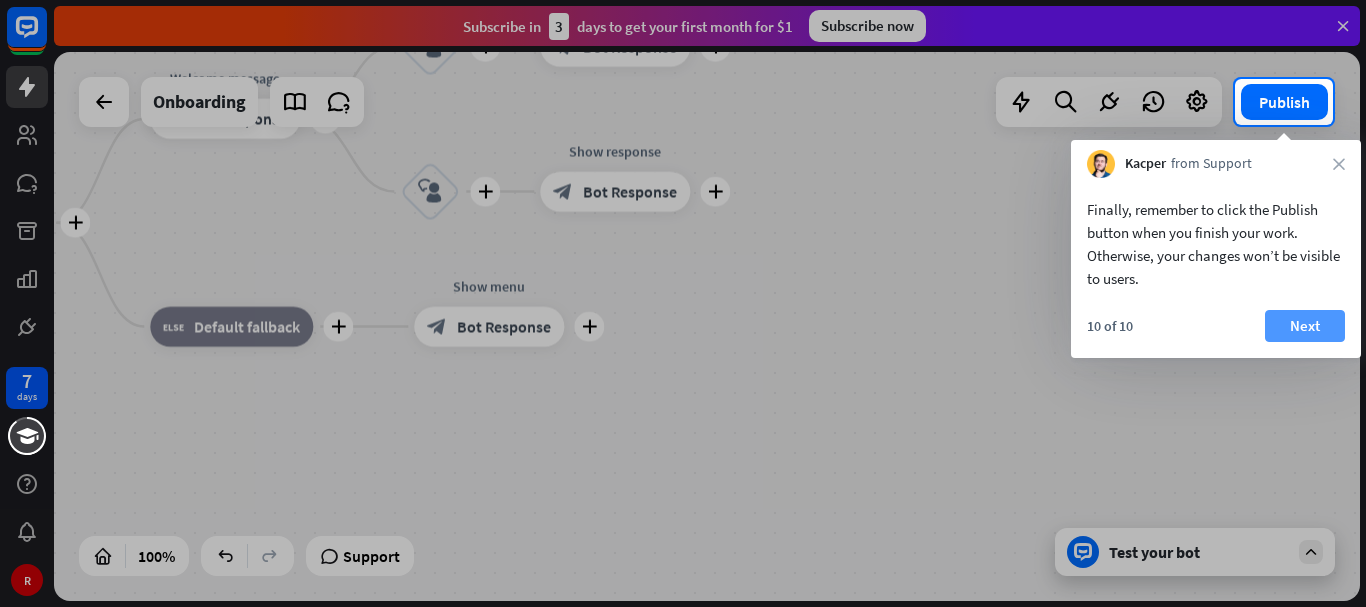 click on "Next" at bounding box center (1305, 326) 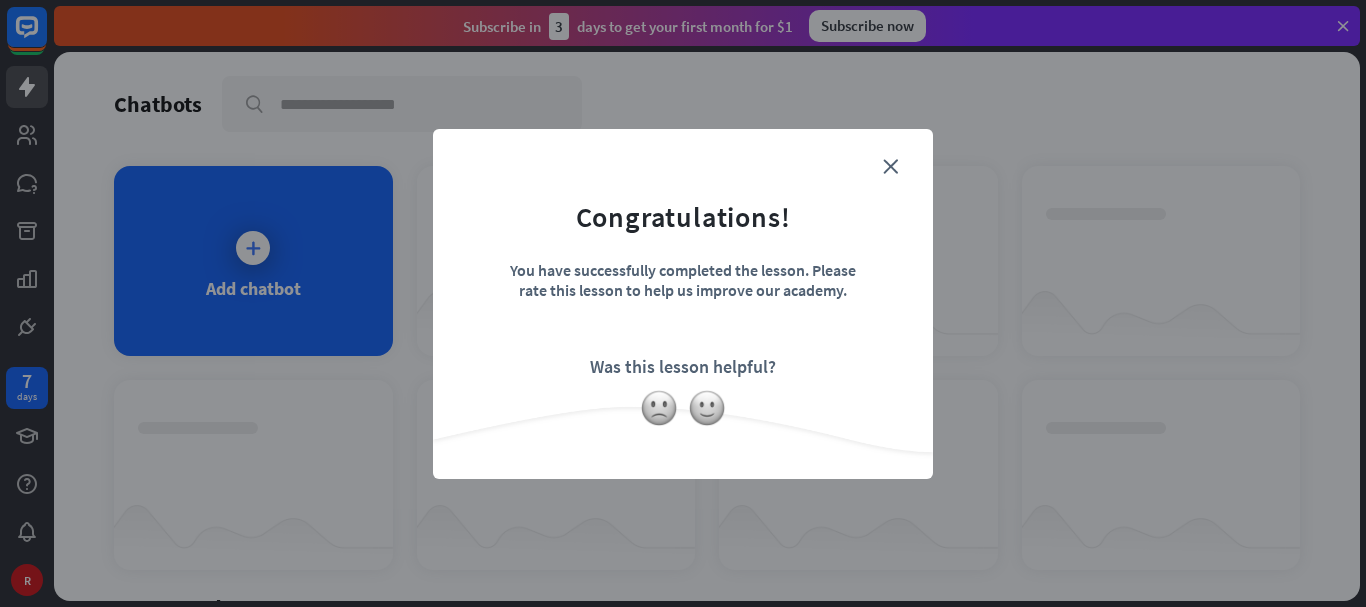 click on "Congratulations!
You have successfully completed the lesson.
Please rate this lesson to help us improve our
academy.
Was this lesson helpful?" at bounding box center [683, 273] 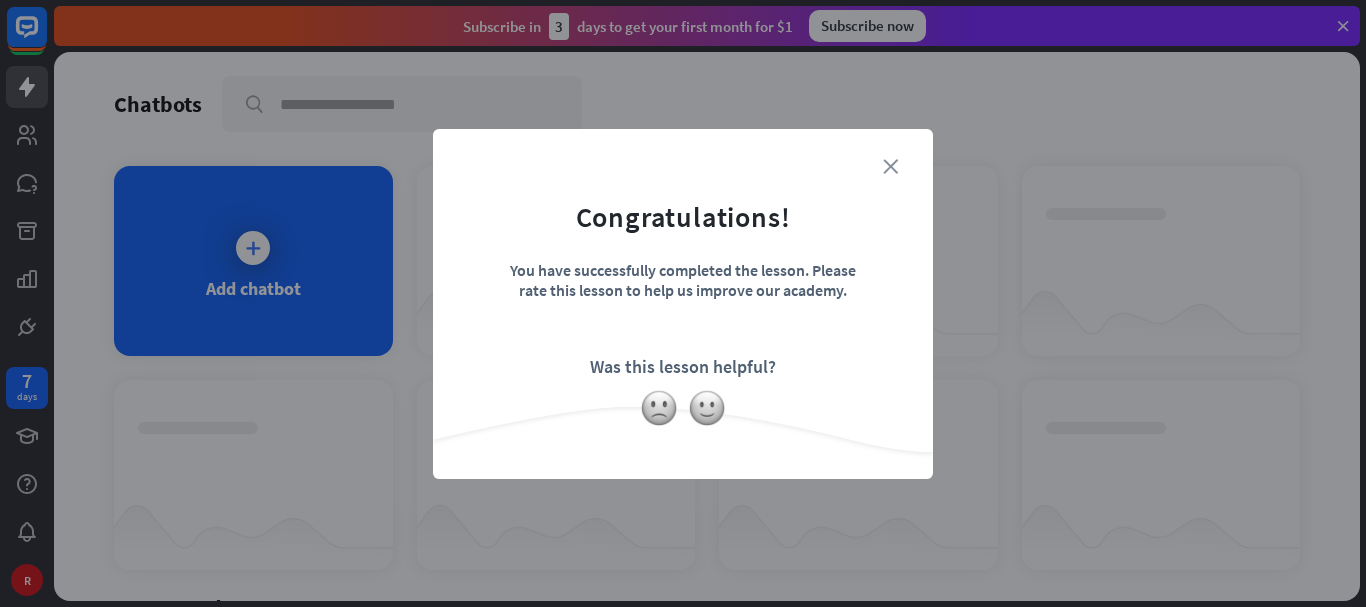 click on "close" at bounding box center [890, 166] 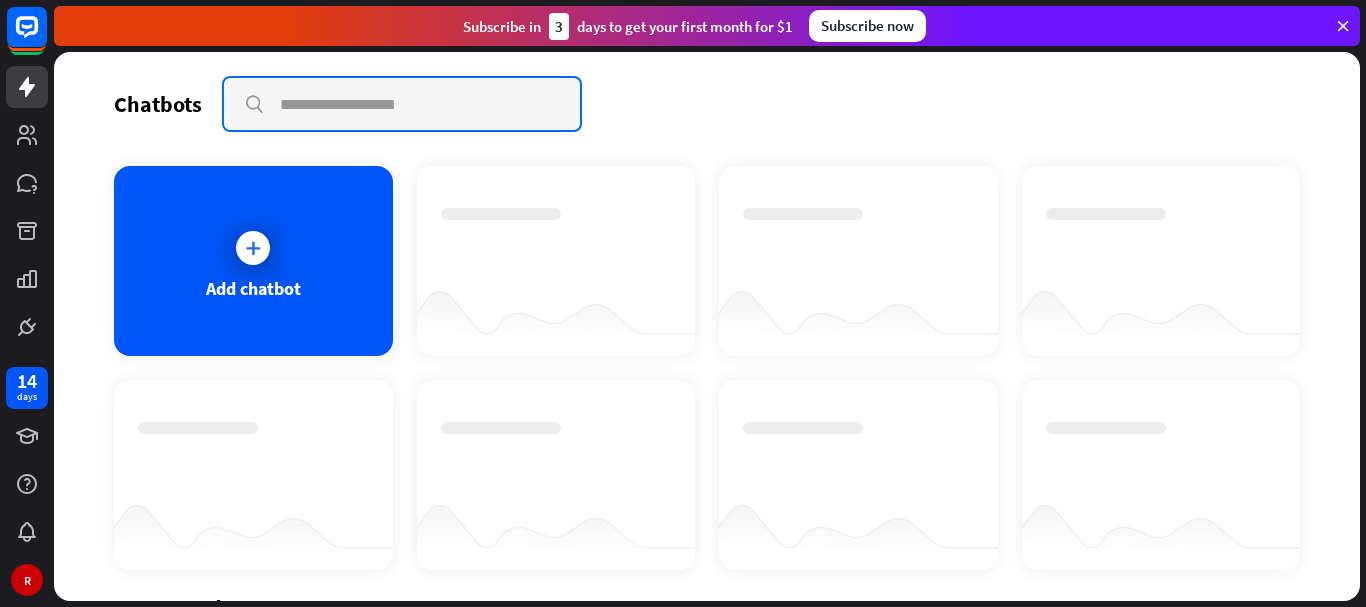 click at bounding box center [402, 104] 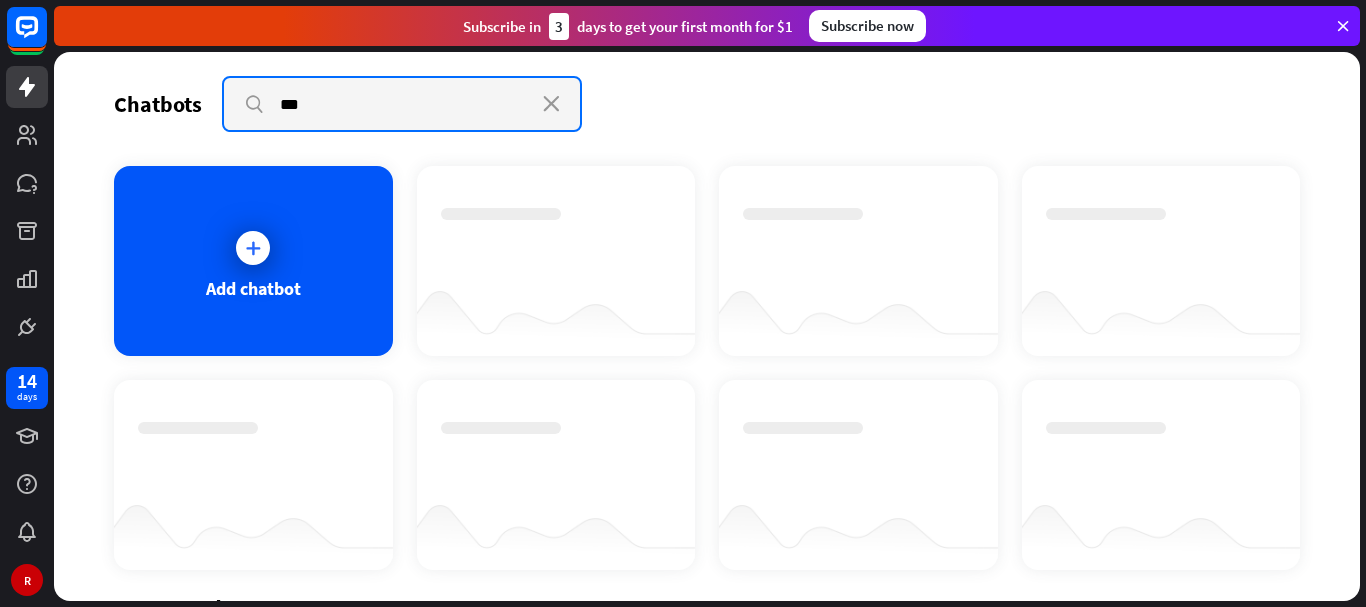 type on "***" 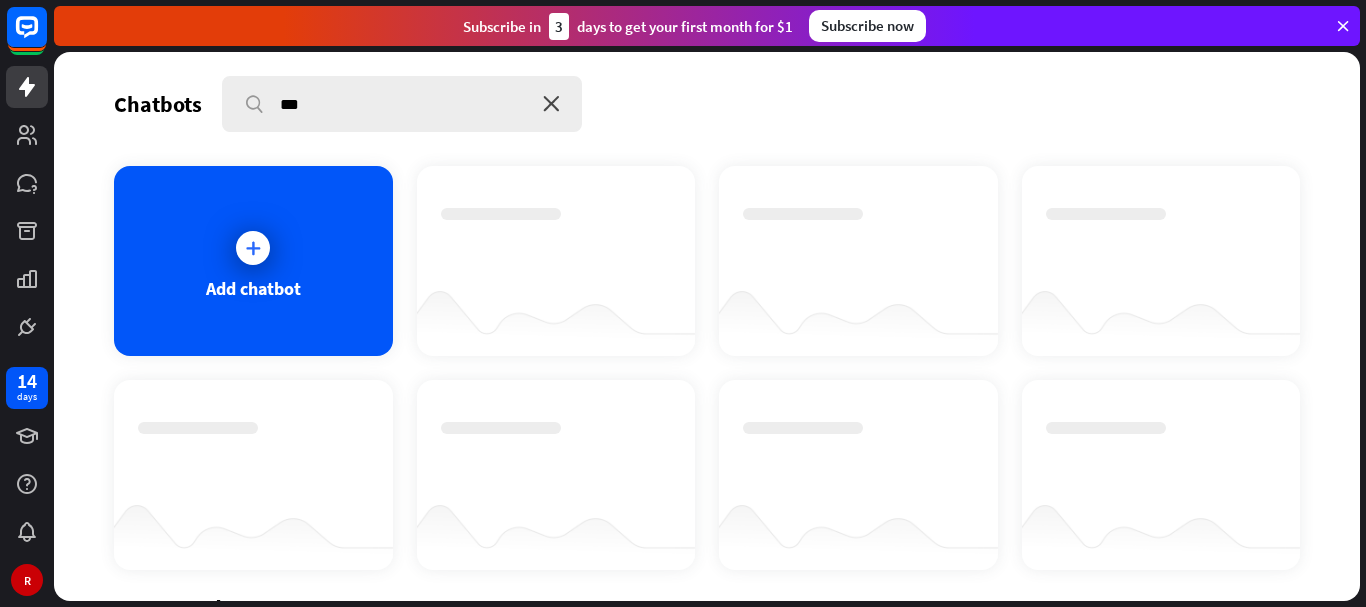 click on "close" at bounding box center (551, 104) 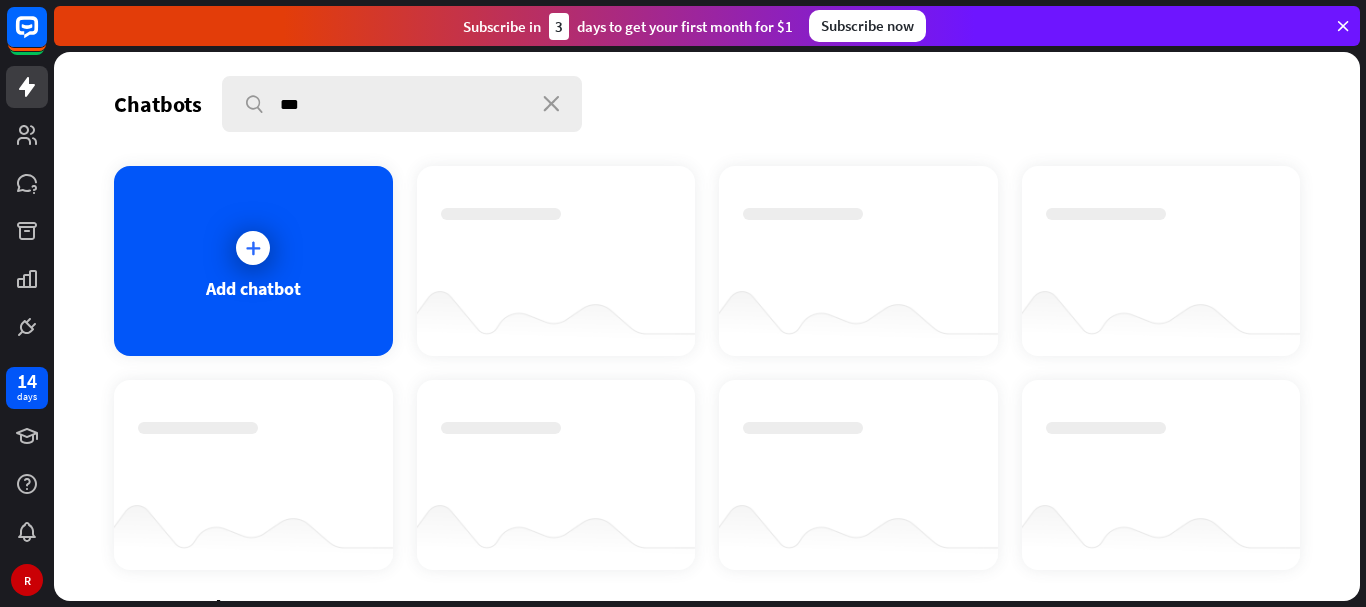 type 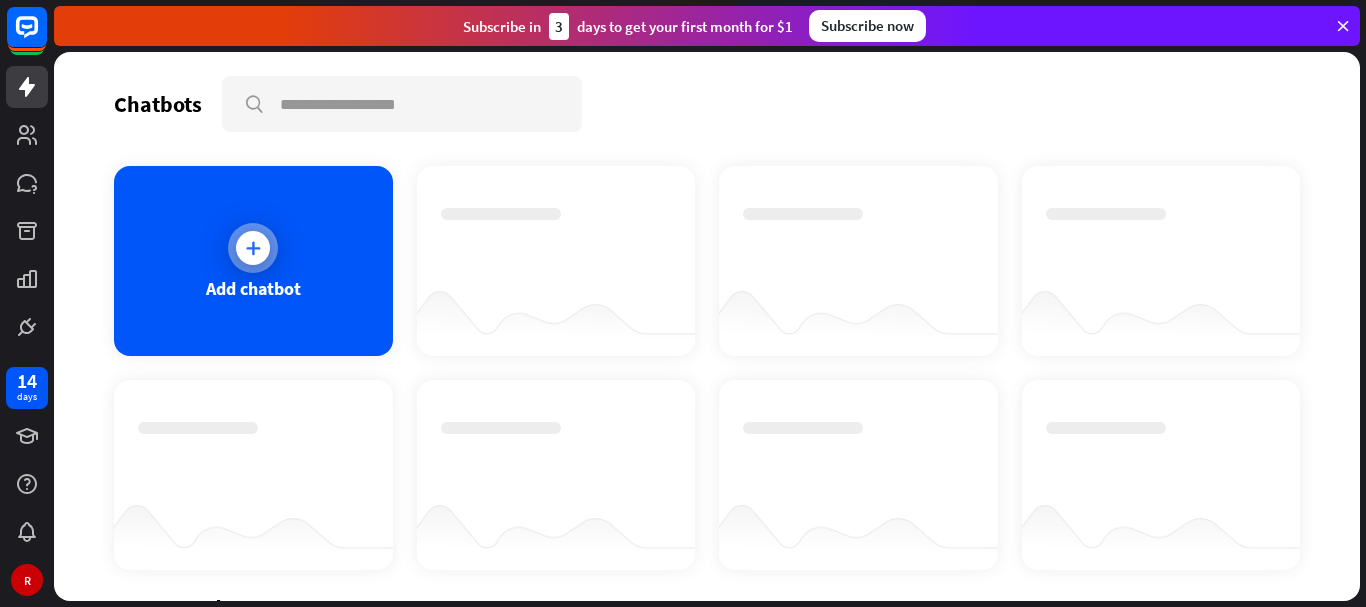 click on "Add chatbot" at bounding box center (253, 261) 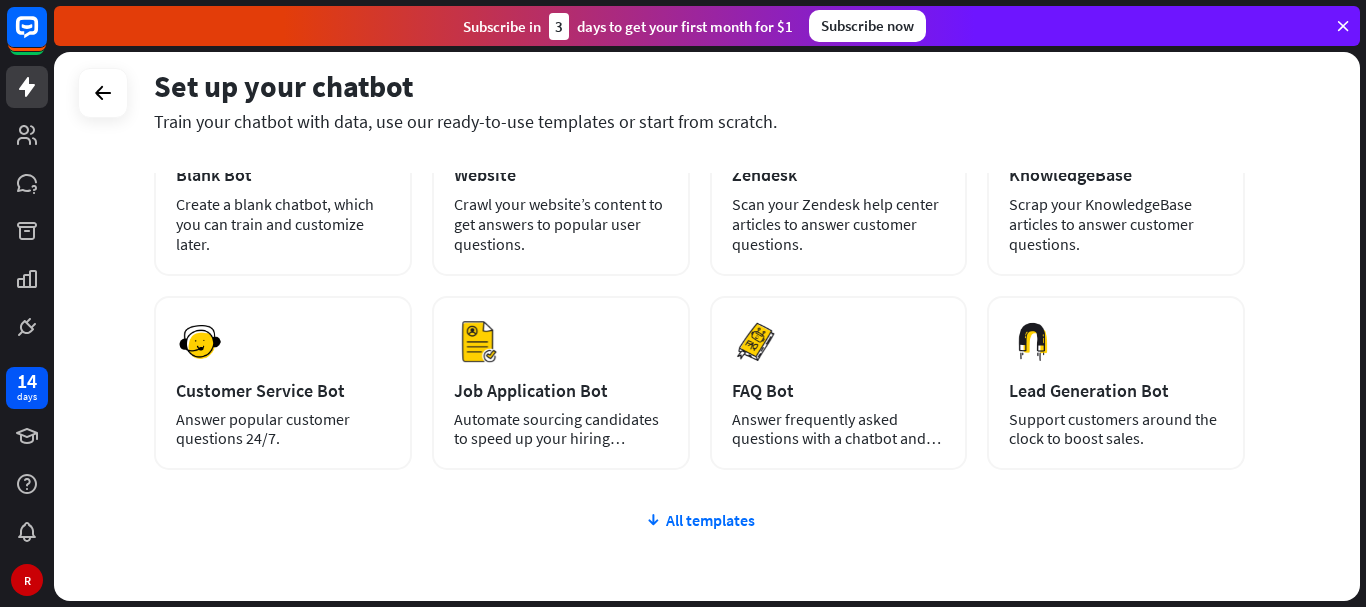 scroll, scrollTop: 278, scrollLeft: 0, axis: vertical 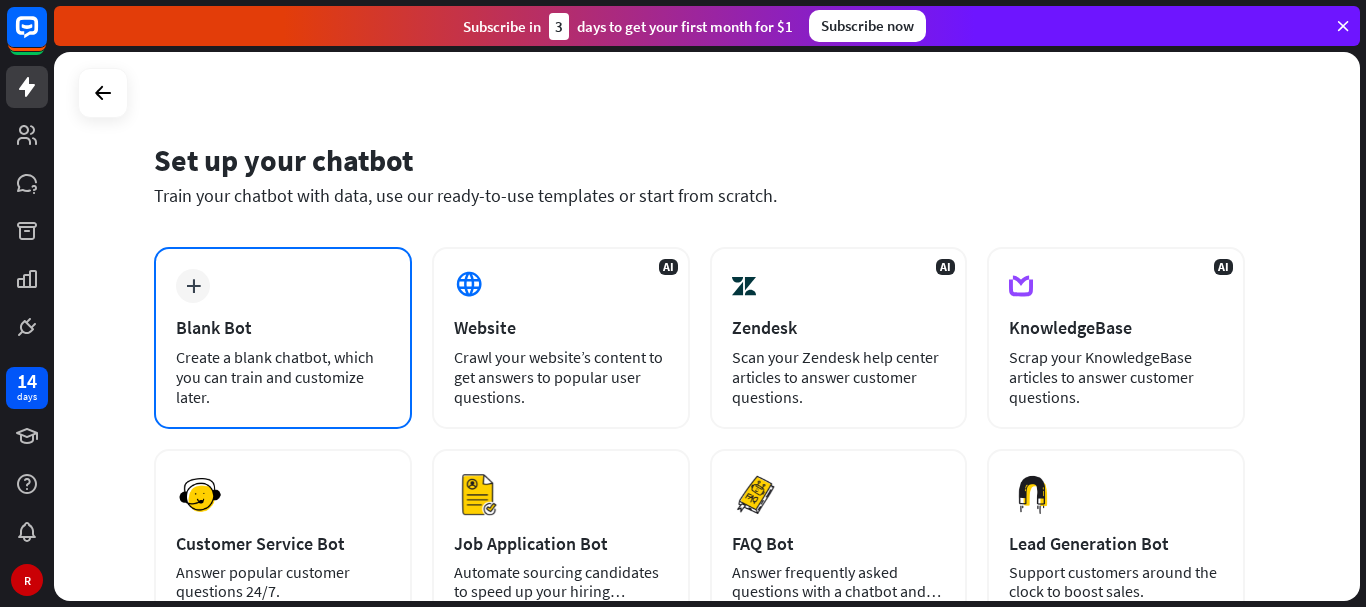 click on "plus   Blank Bot
Create a blank chatbot, which you can train and
customize later." at bounding box center [283, 338] 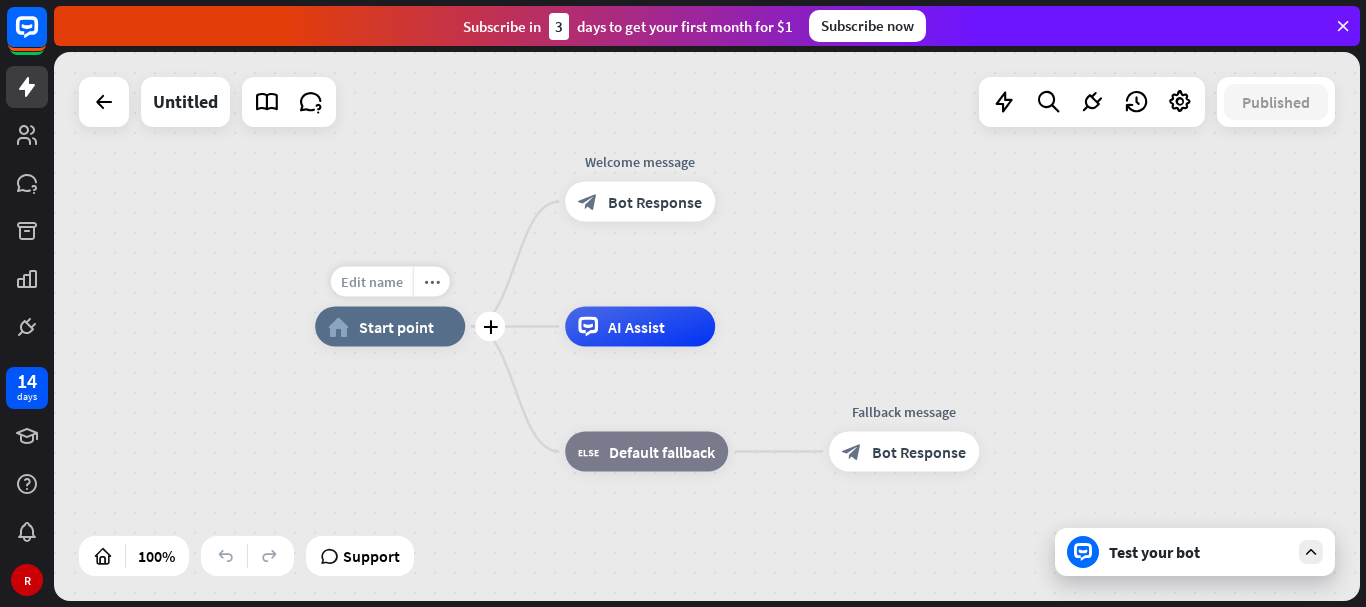 click on "Edit name" at bounding box center (372, 282) 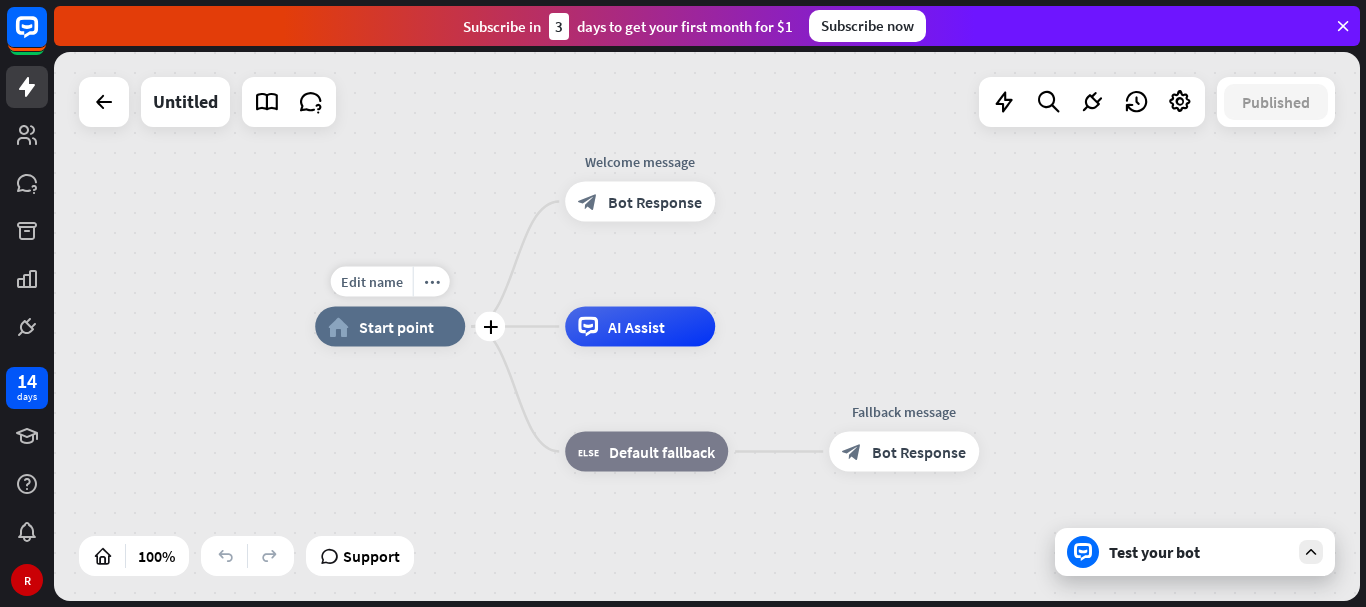 click on "Start point" at bounding box center [396, 327] 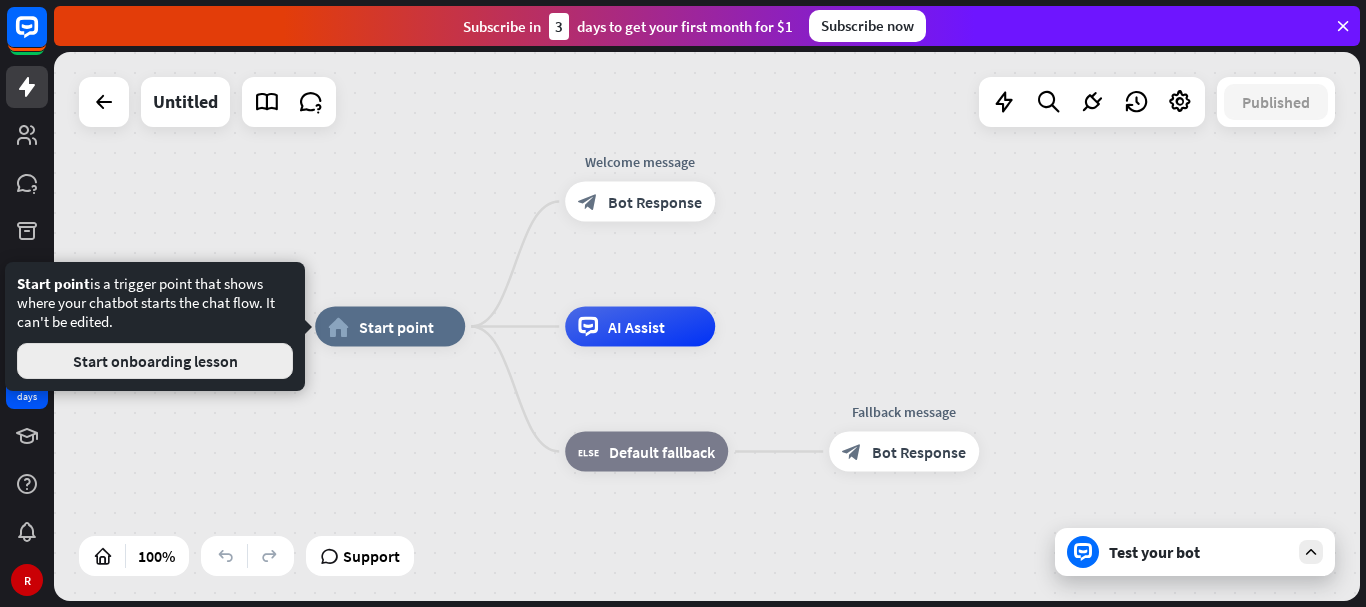 click on "Start onboarding lesson" at bounding box center [155, 361] 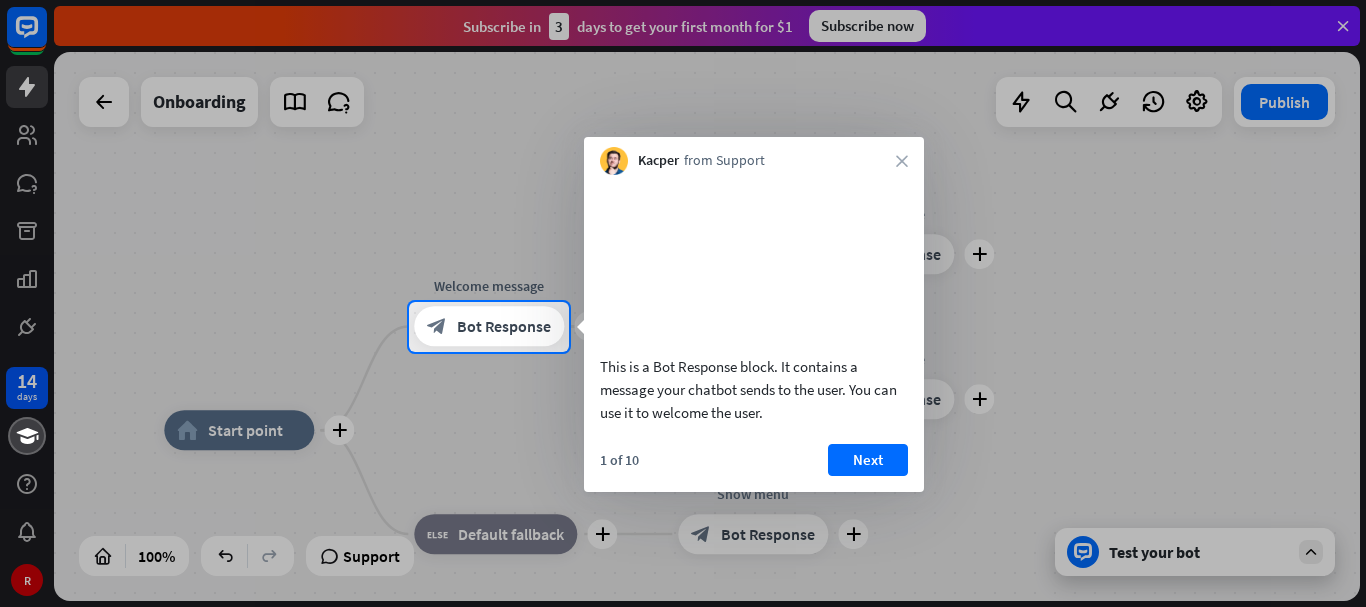 click on "Kacper
from Support
close" at bounding box center [754, 156] 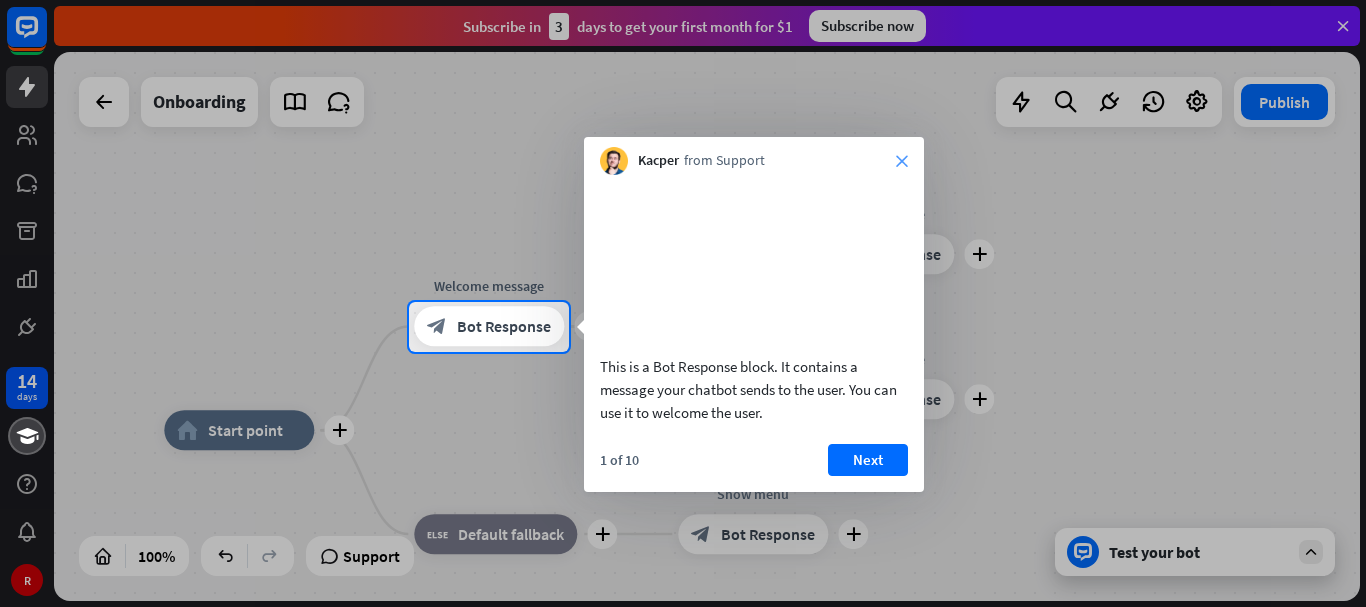 click on "close" at bounding box center [902, 161] 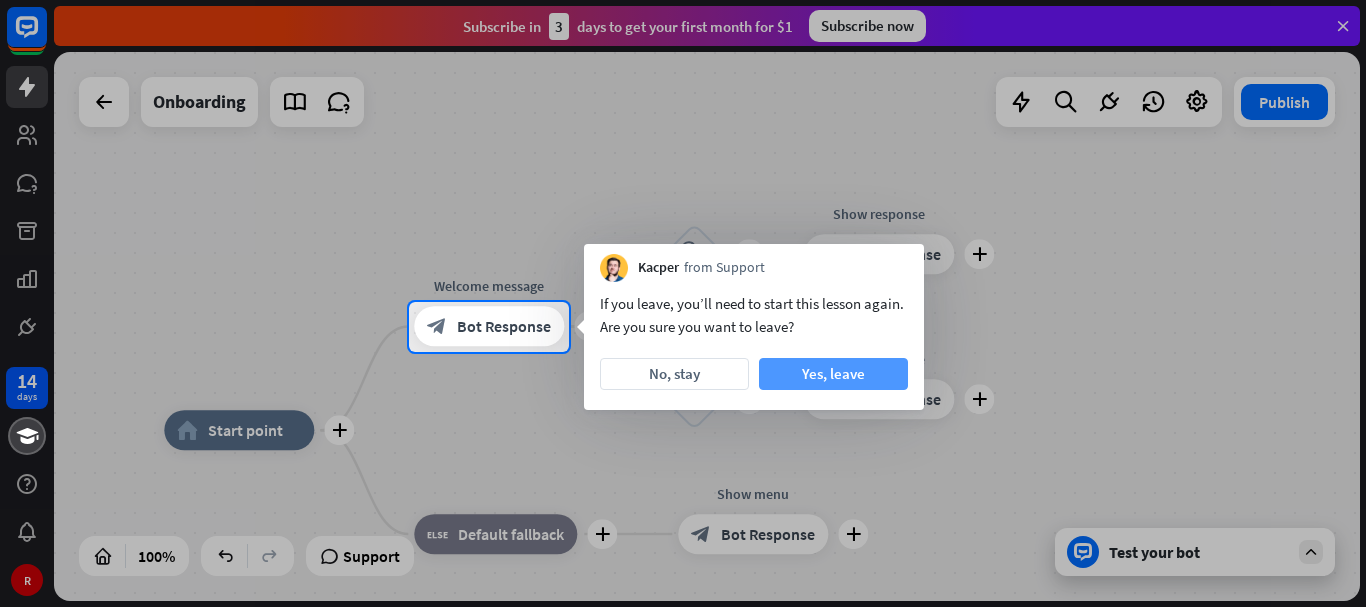 click on "Yes, leave" at bounding box center (833, 374) 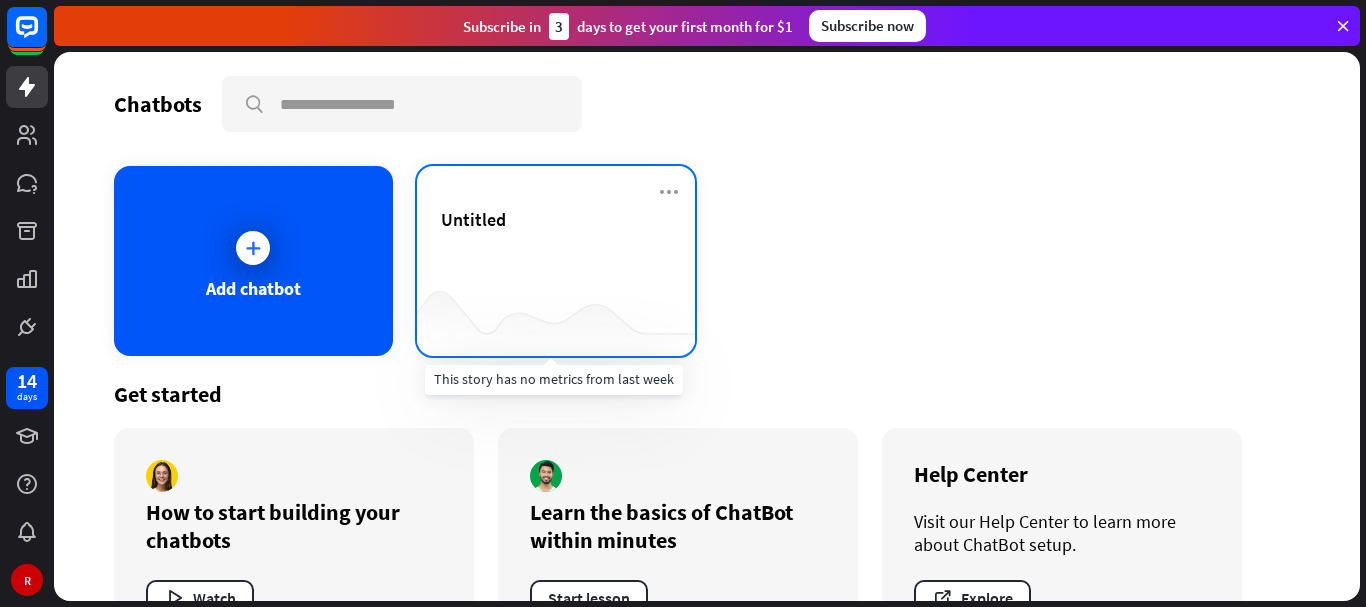 click at bounding box center [556, 316] 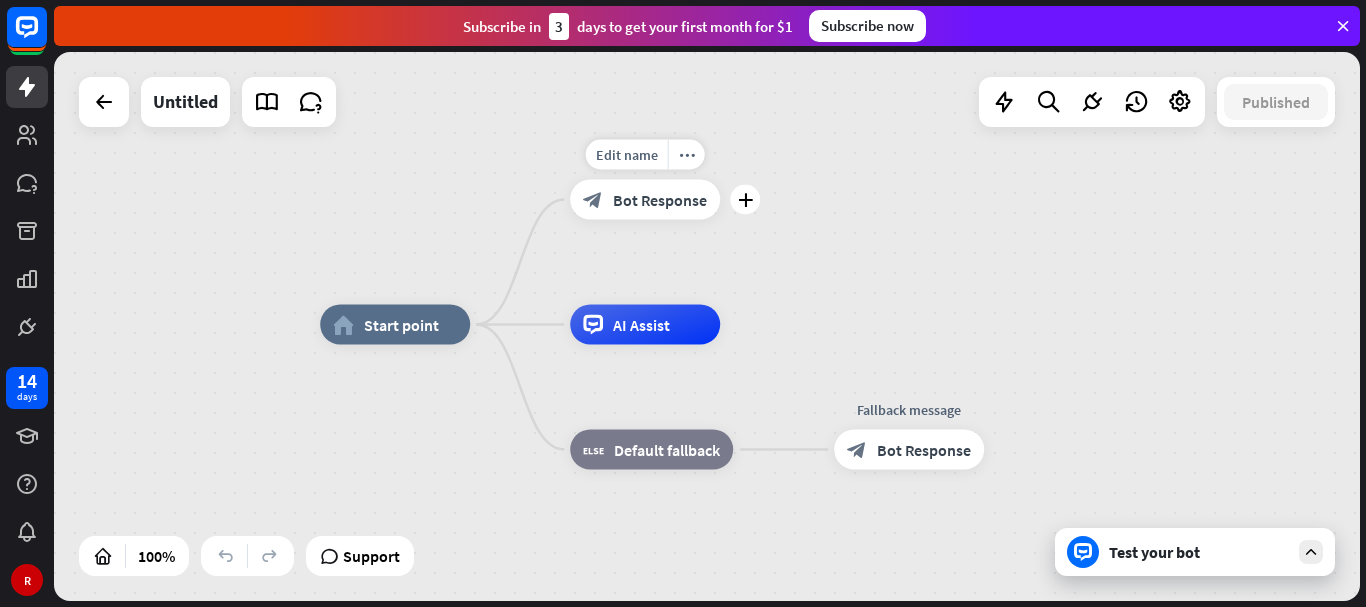 click on "Edit name   more_horiz         plus     block_bot_response   Bot Response" at bounding box center (645, 200) 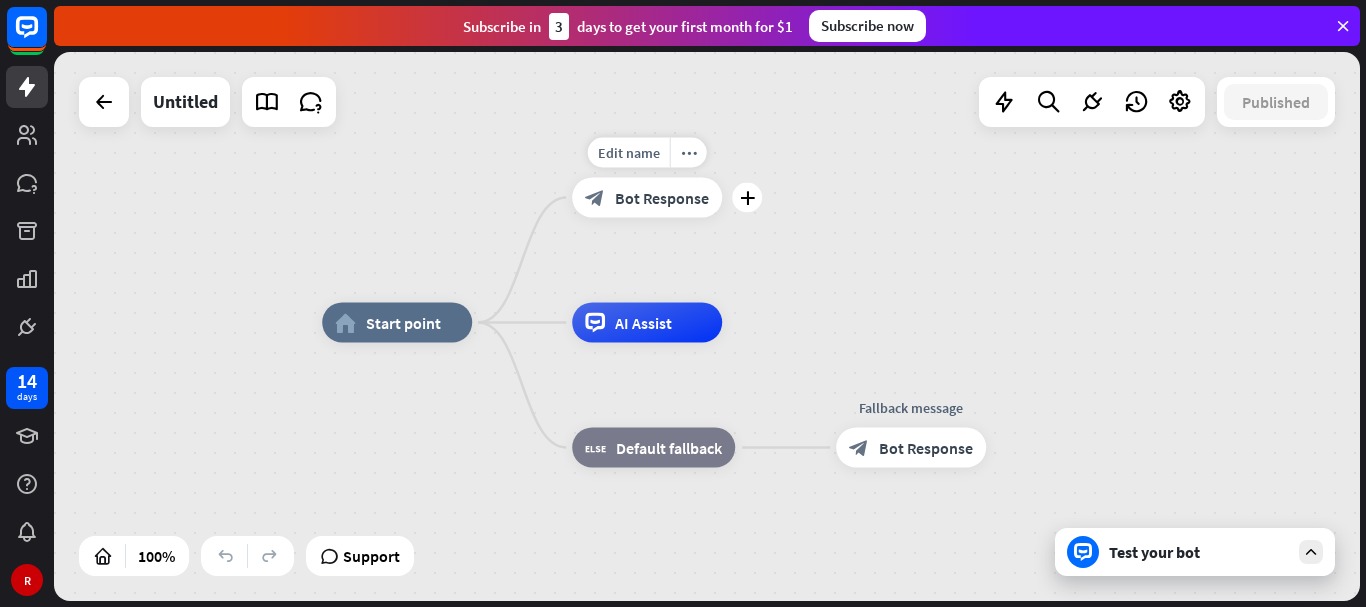 click on "Edit name   more_horiz         plus     block_bot_response   Bot Response" at bounding box center (647, 198) 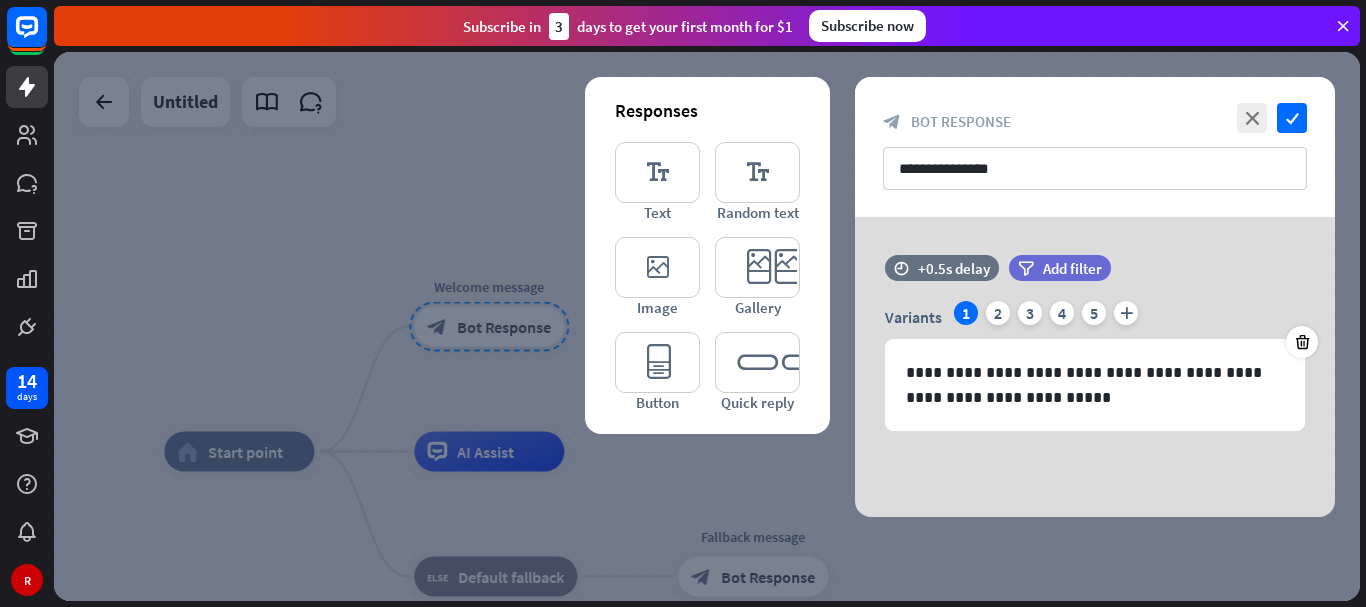 click on "Bot Response" at bounding box center [961, 121] 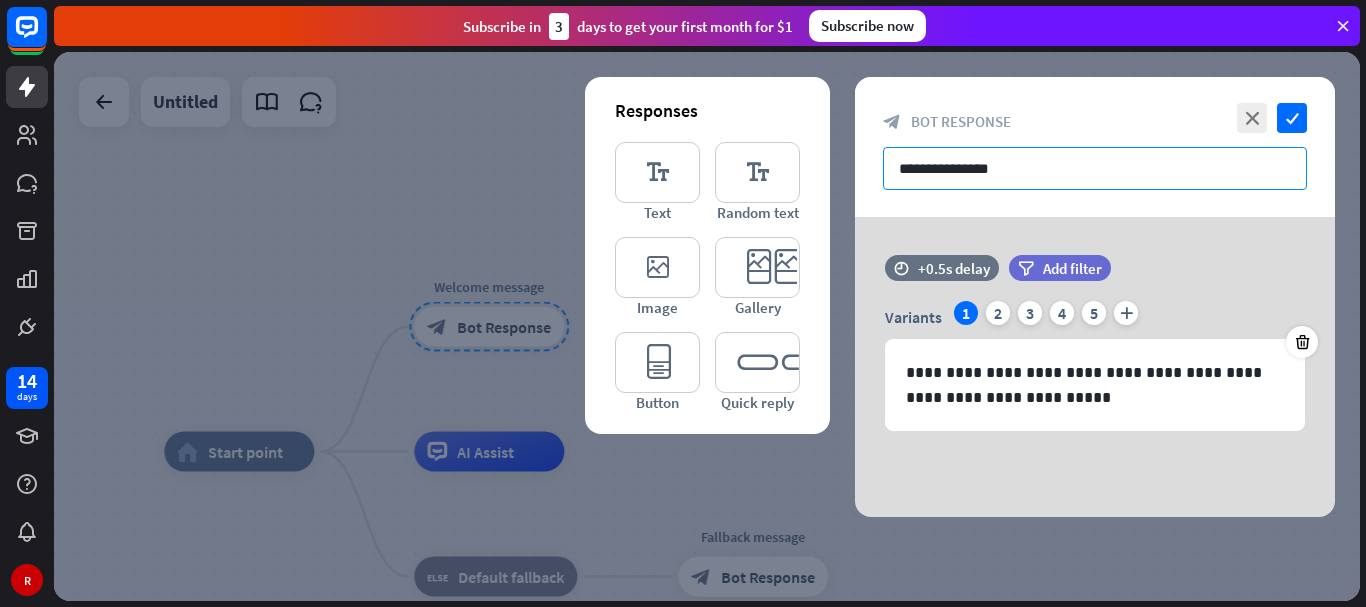 click on "**********" at bounding box center [1095, 168] 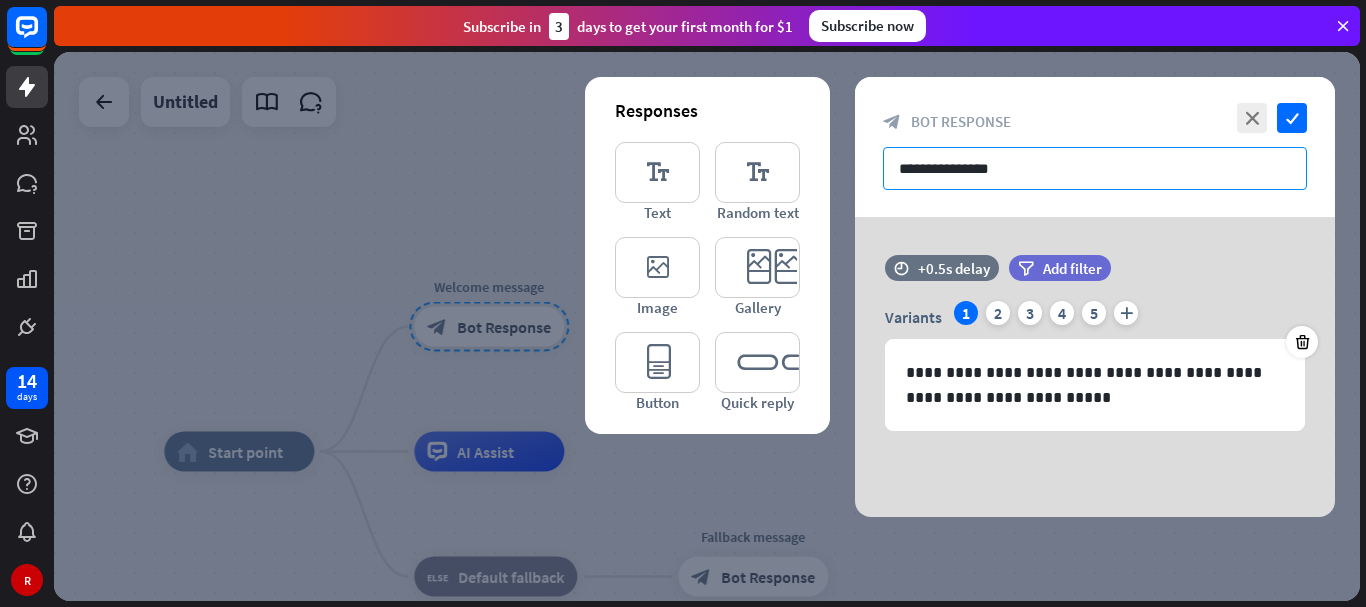 drag, startPoint x: 1034, startPoint y: 169, endPoint x: 855, endPoint y: 175, distance: 179.10052 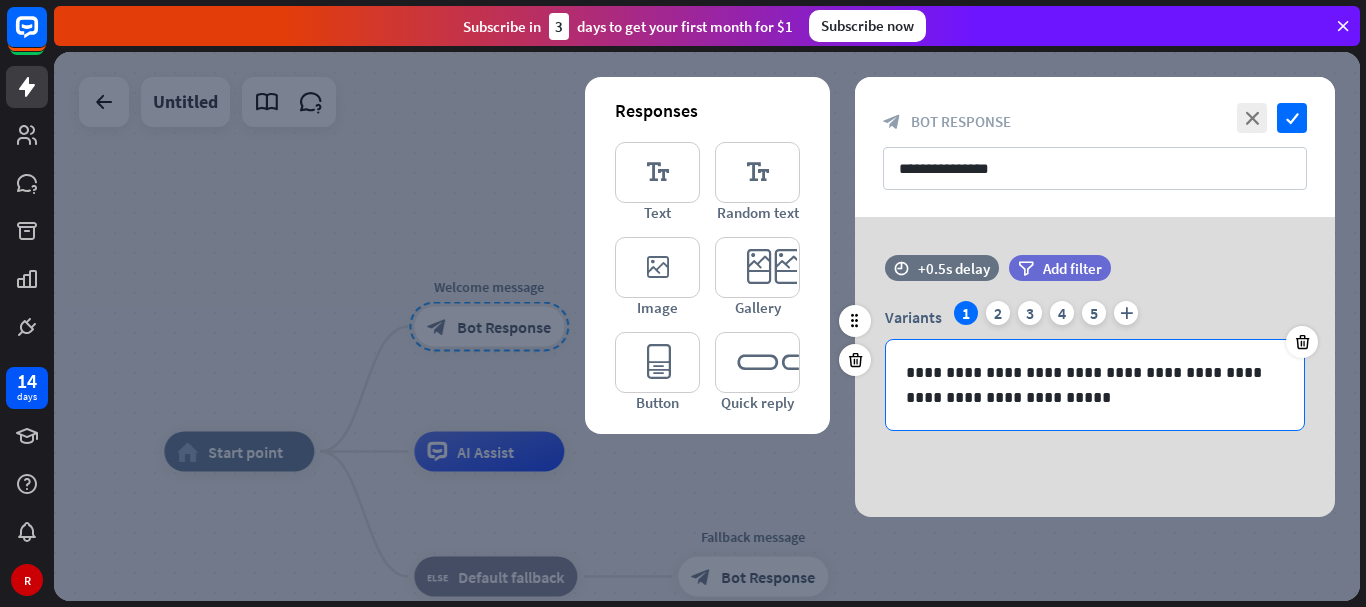 click on "**********" at bounding box center (1095, 385) 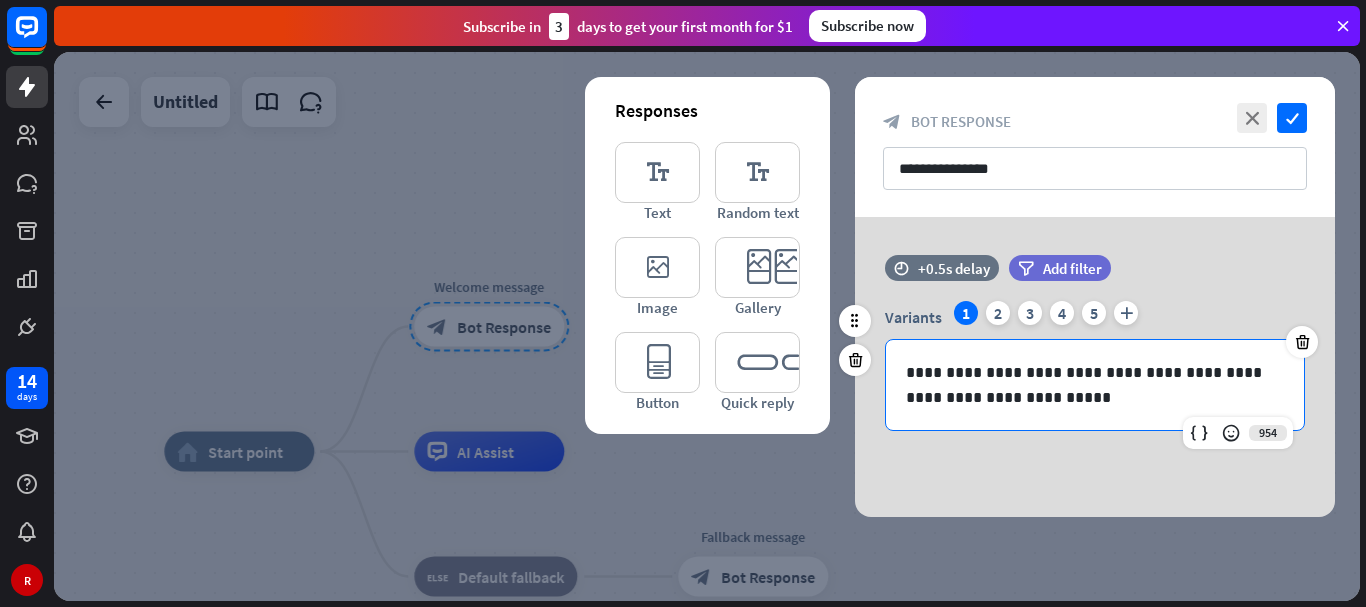 type 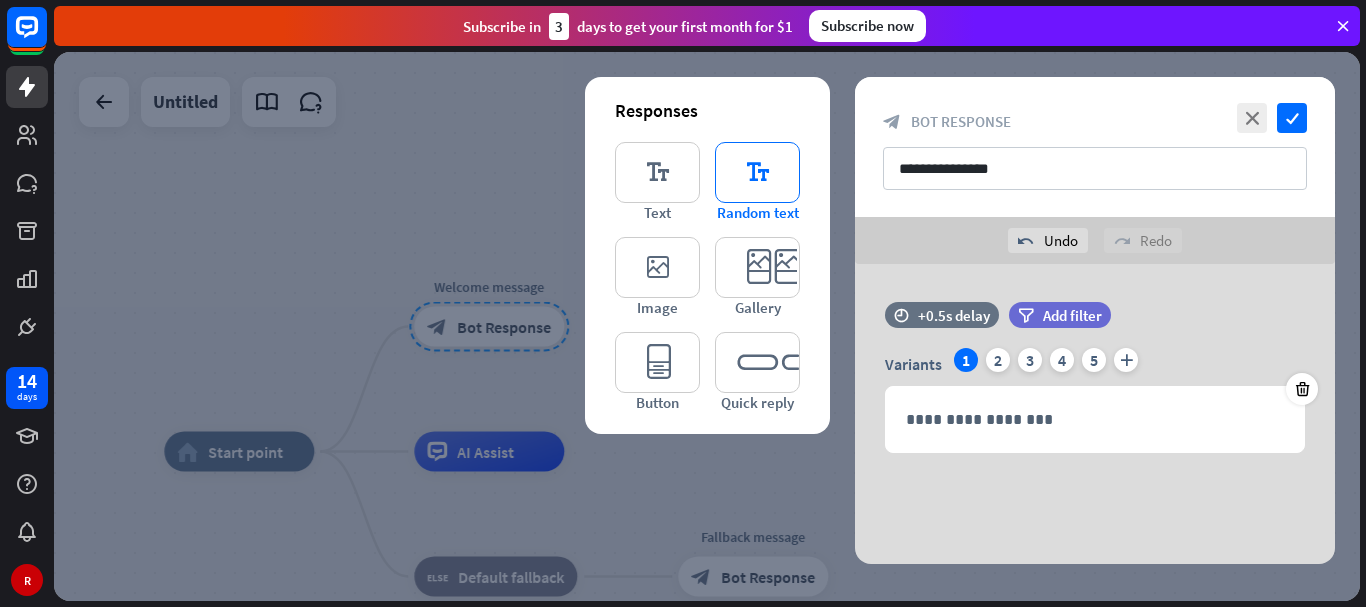 click on "editor_text" at bounding box center (757, 172) 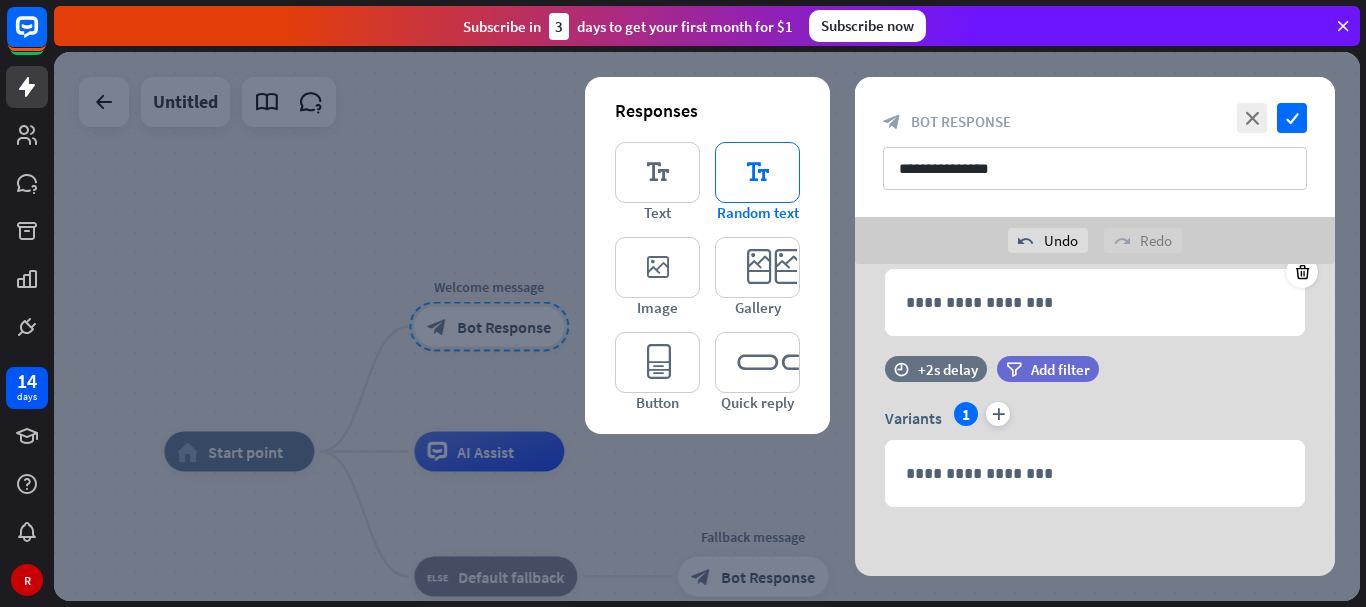 scroll, scrollTop: 118, scrollLeft: 0, axis: vertical 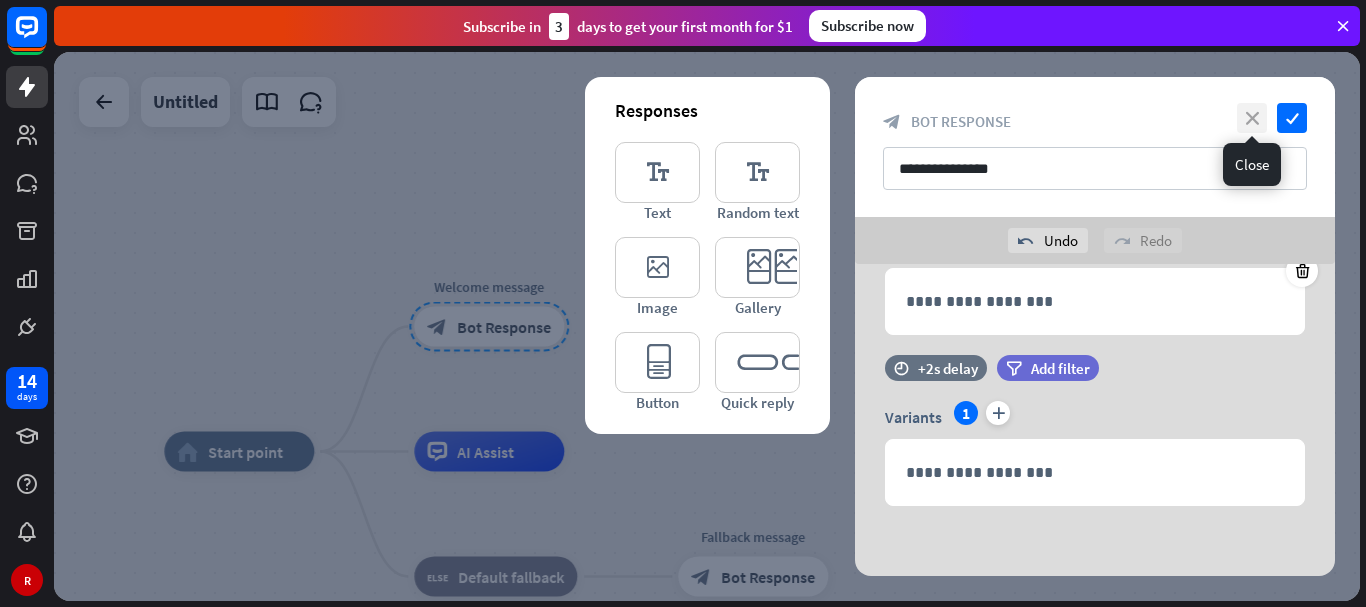 click on "close" at bounding box center (1252, 118) 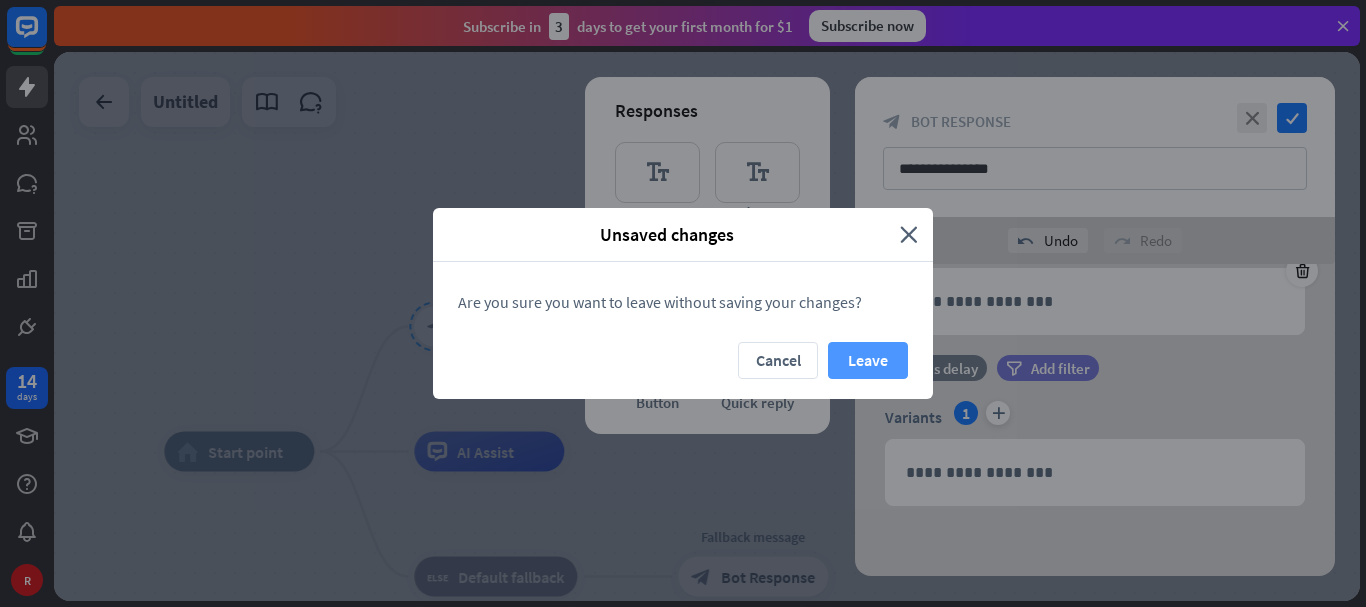 click on "Leave" at bounding box center (868, 360) 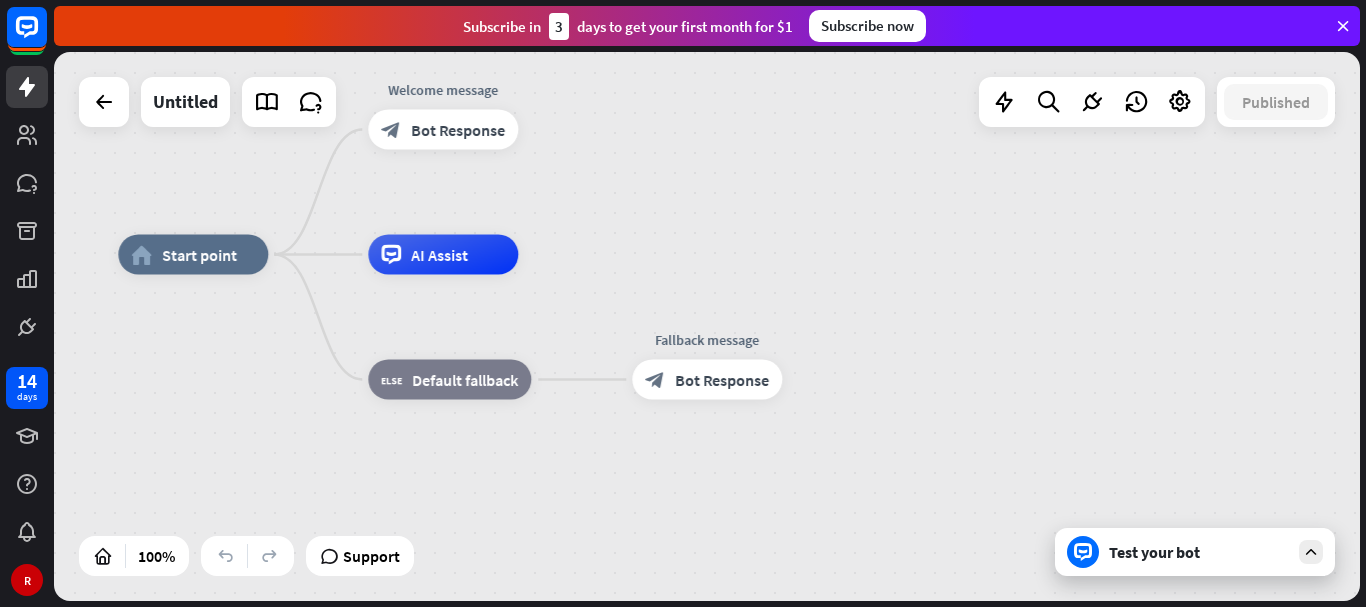 drag, startPoint x: 777, startPoint y: 236, endPoint x: 756, endPoint y: 9, distance: 227.9693 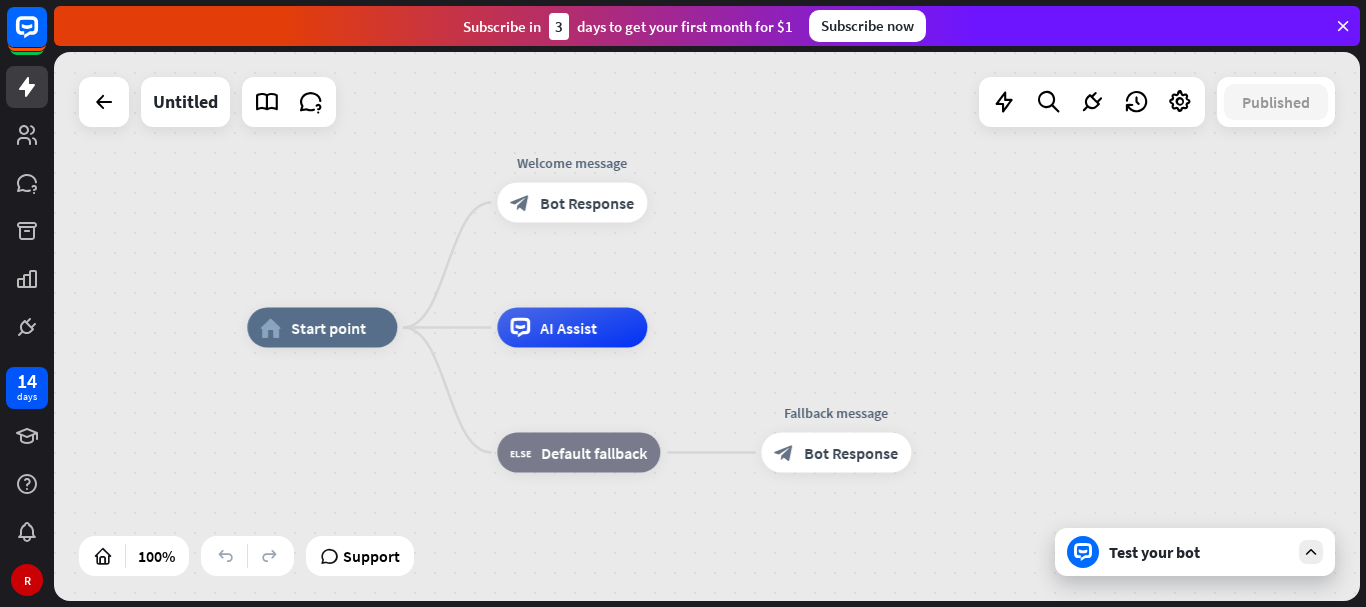 drag, startPoint x: 853, startPoint y: 183, endPoint x: 968, endPoint y: 297, distance: 161.929 